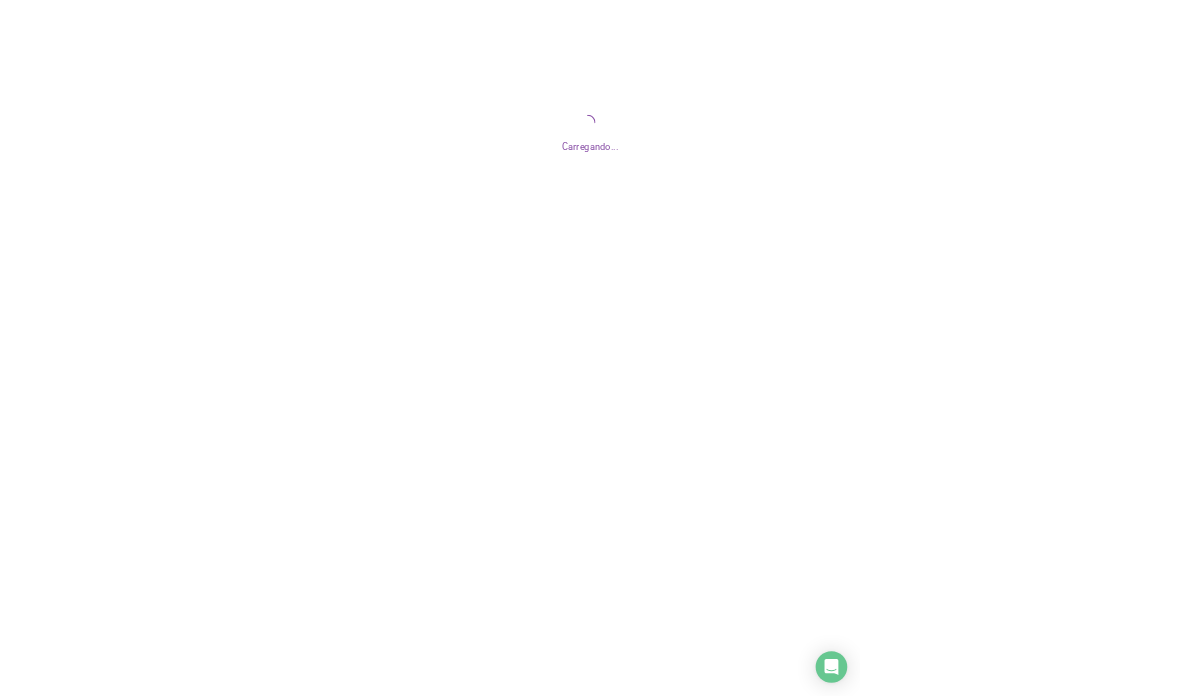scroll, scrollTop: 0, scrollLeft: 0, axis: both 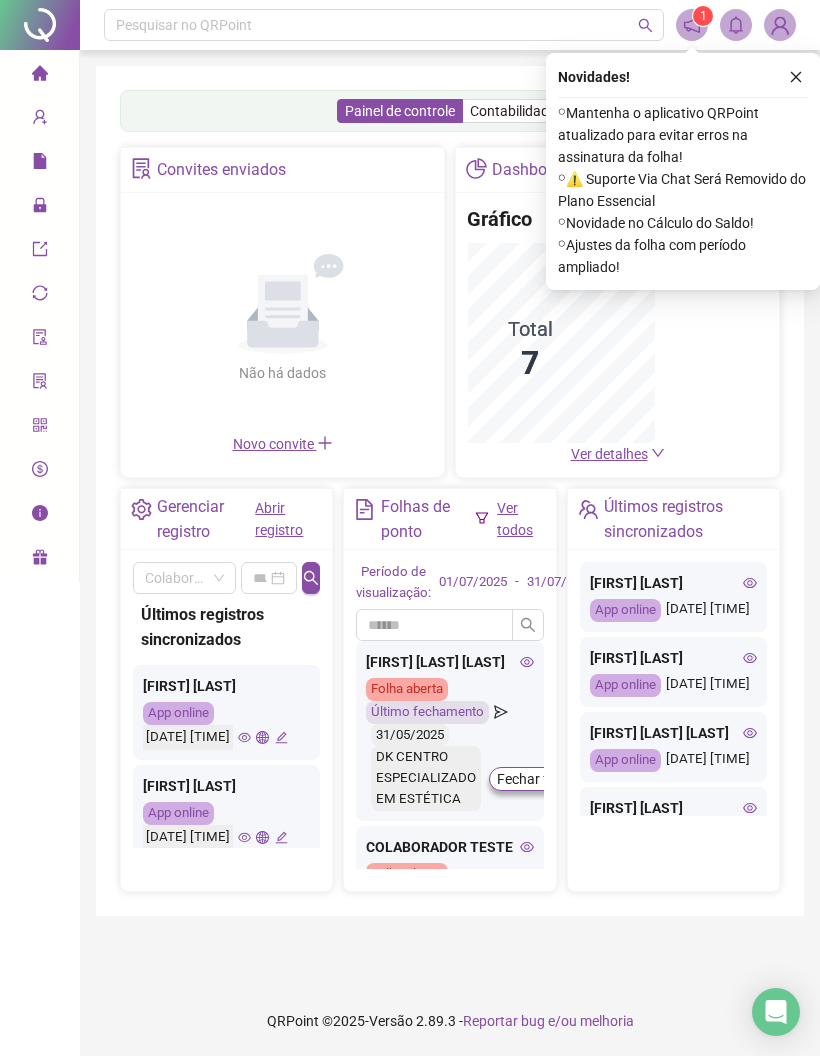 click on "Novidades ! ⚬  Mantenha o aplicativo QRPoint atualizado para evitar erros na assinatura da folha! ⚬  ⚠️ Suporte Via Chat Será Removido do Plano Essencial ⚬  Novidade no Cálculo do Saldo! ⚬  Ajustes da folha com período ampliado!" at bounding box center (683, 171) 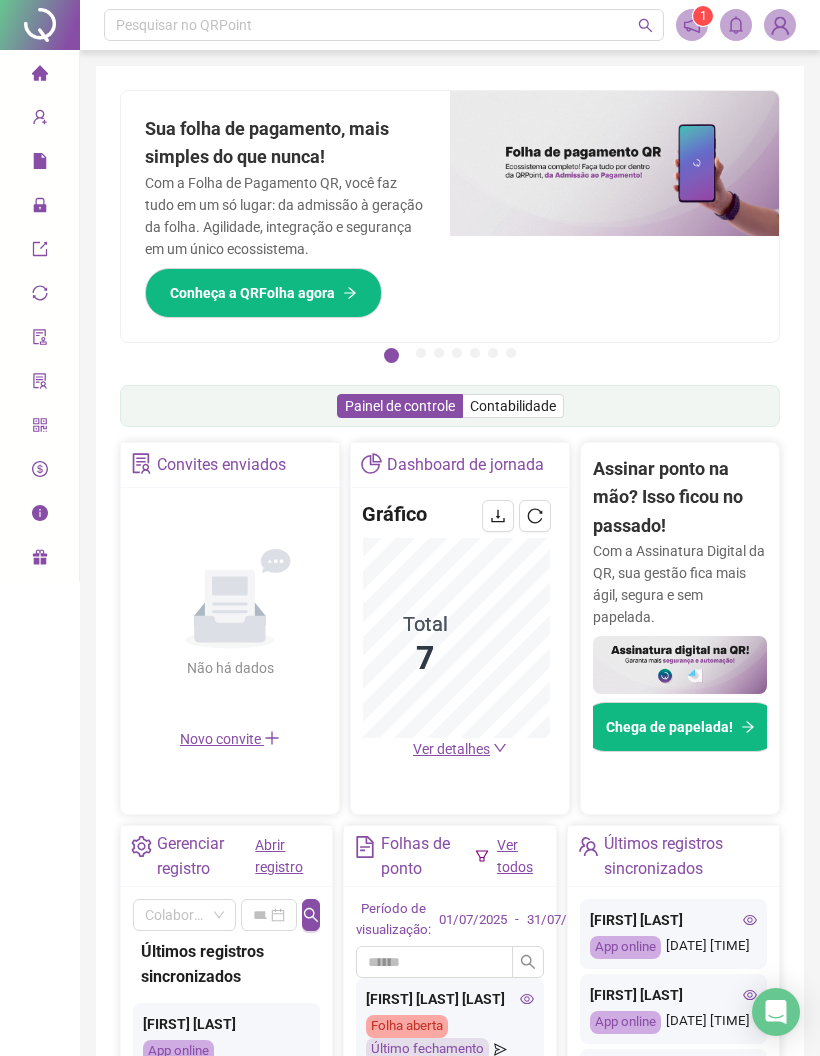 click on "Relatórios" at bounding box center (76, 164) 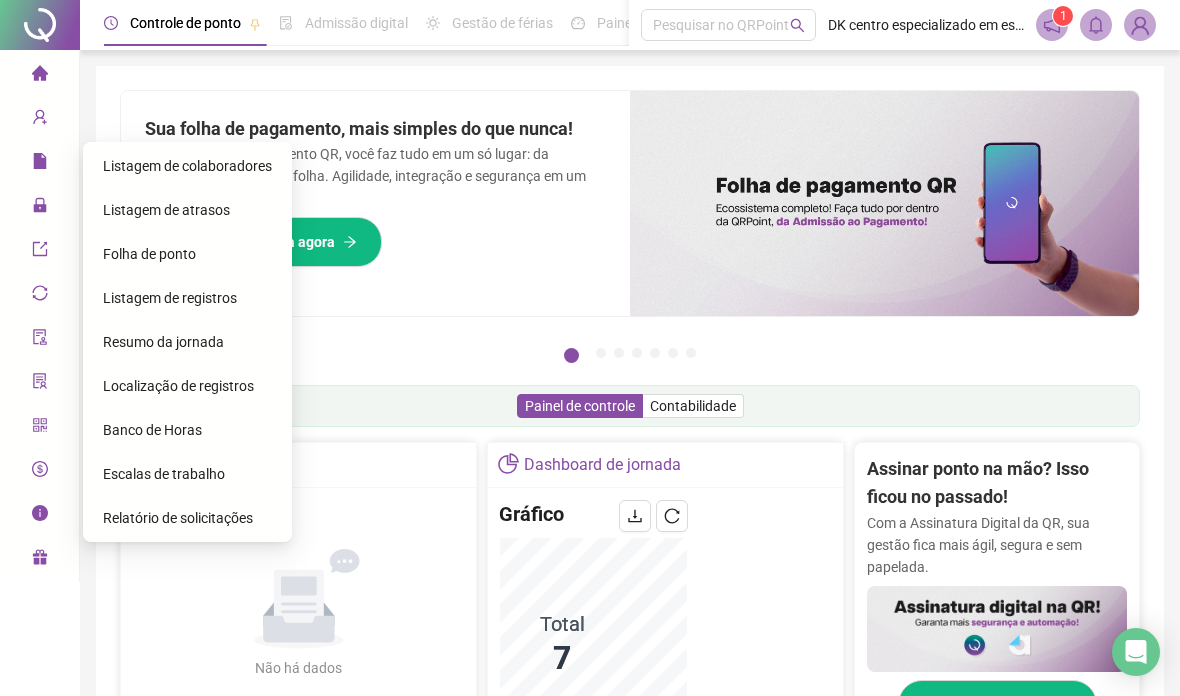 click on "Folha de ponto" at bounding box center [187, 254] 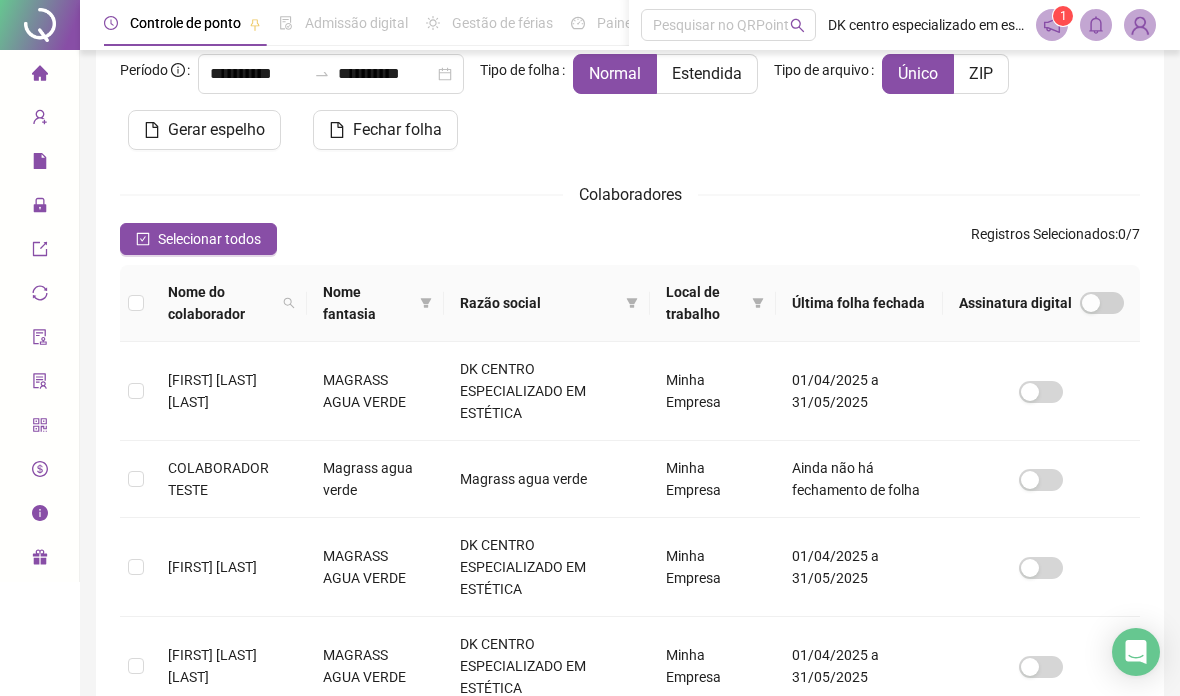 scroll, scrollTop: 129, scrollLeft: 0, axis: vertical 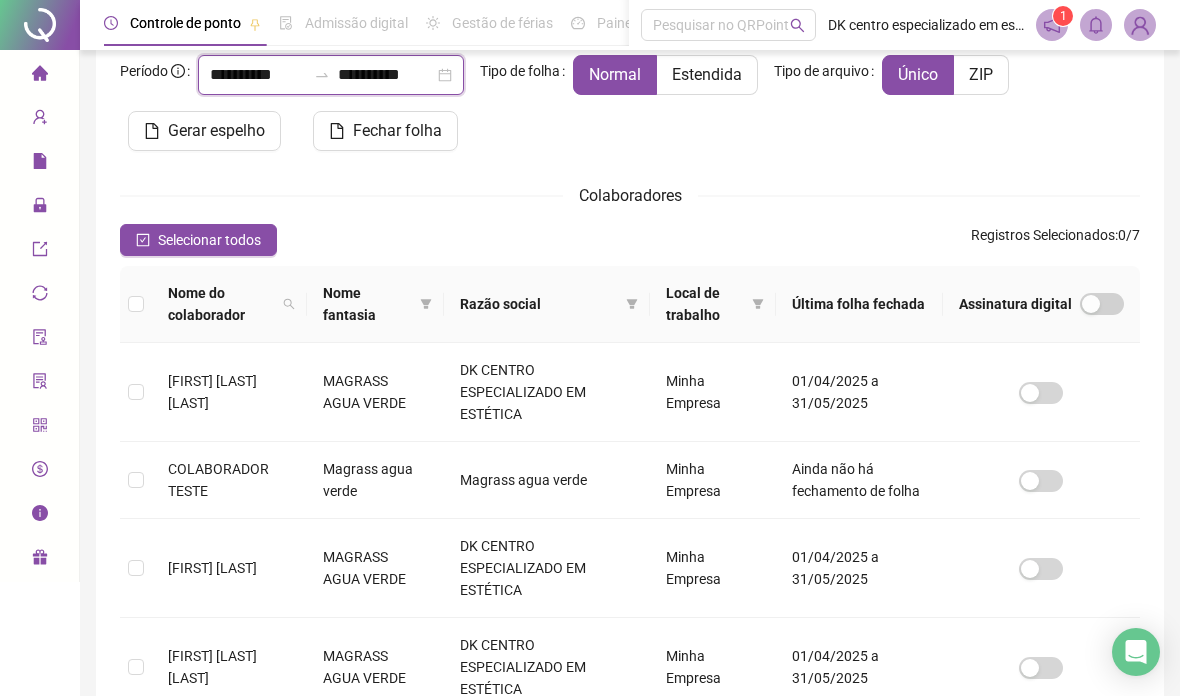 click on "**********" at bounding box center [258, 75] 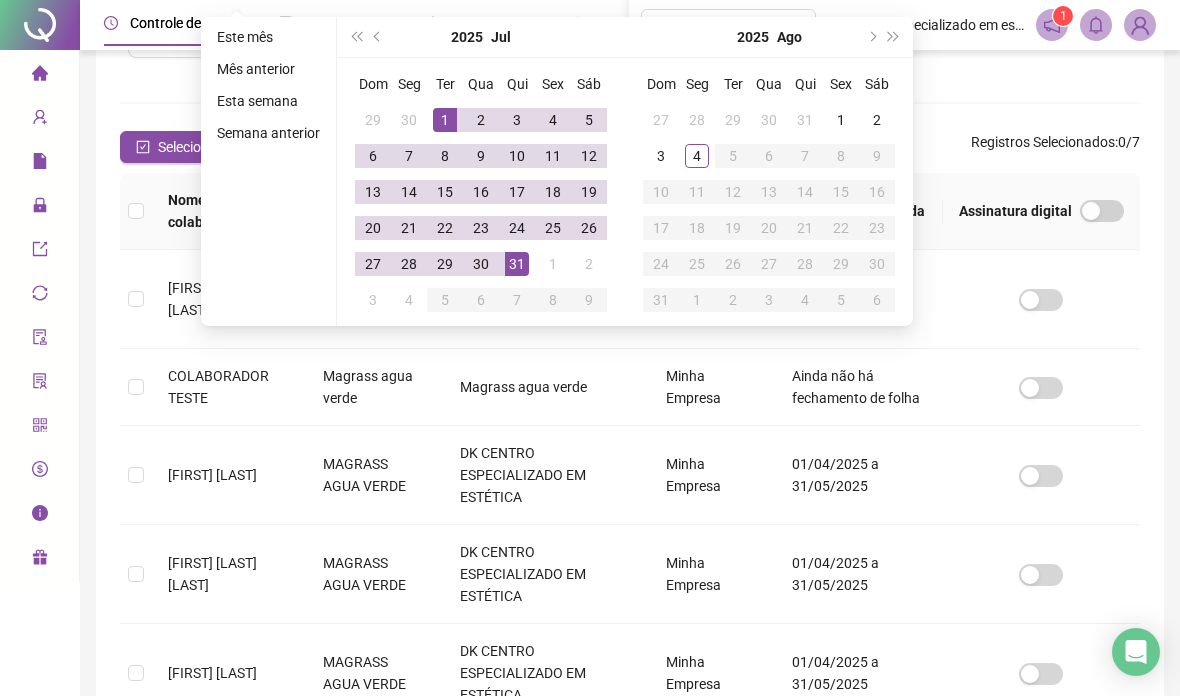 scroll, scrollTop: 224, scrollLeft: 0, axis: vertical 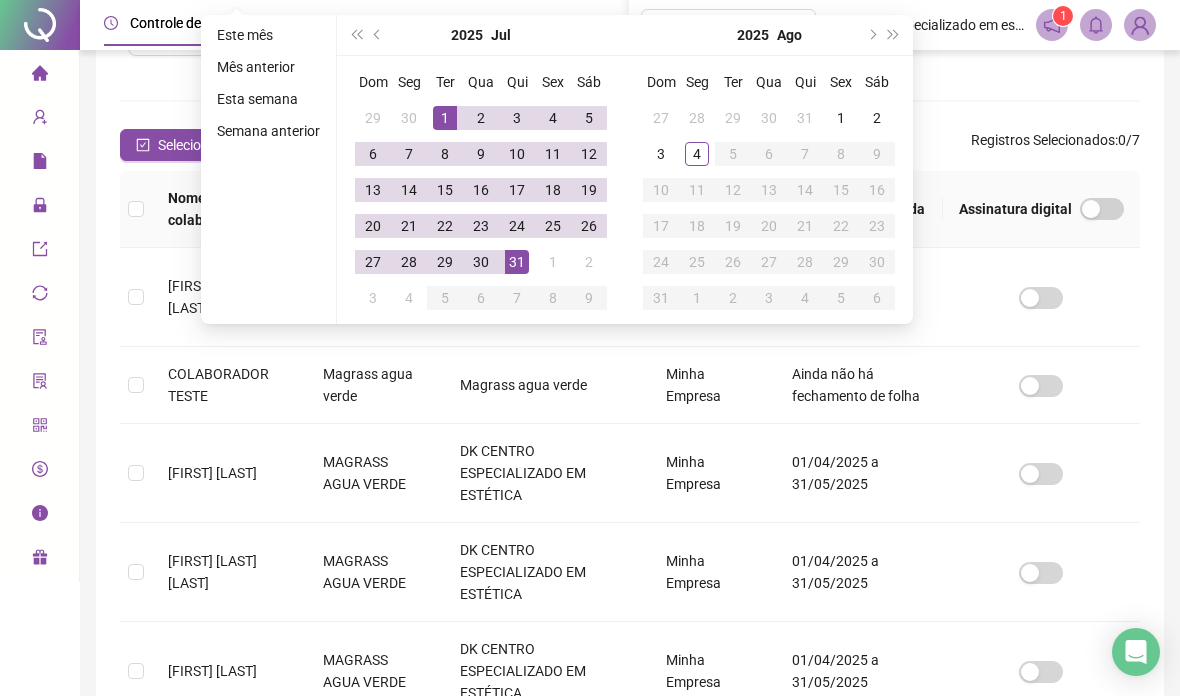 type on "**********" 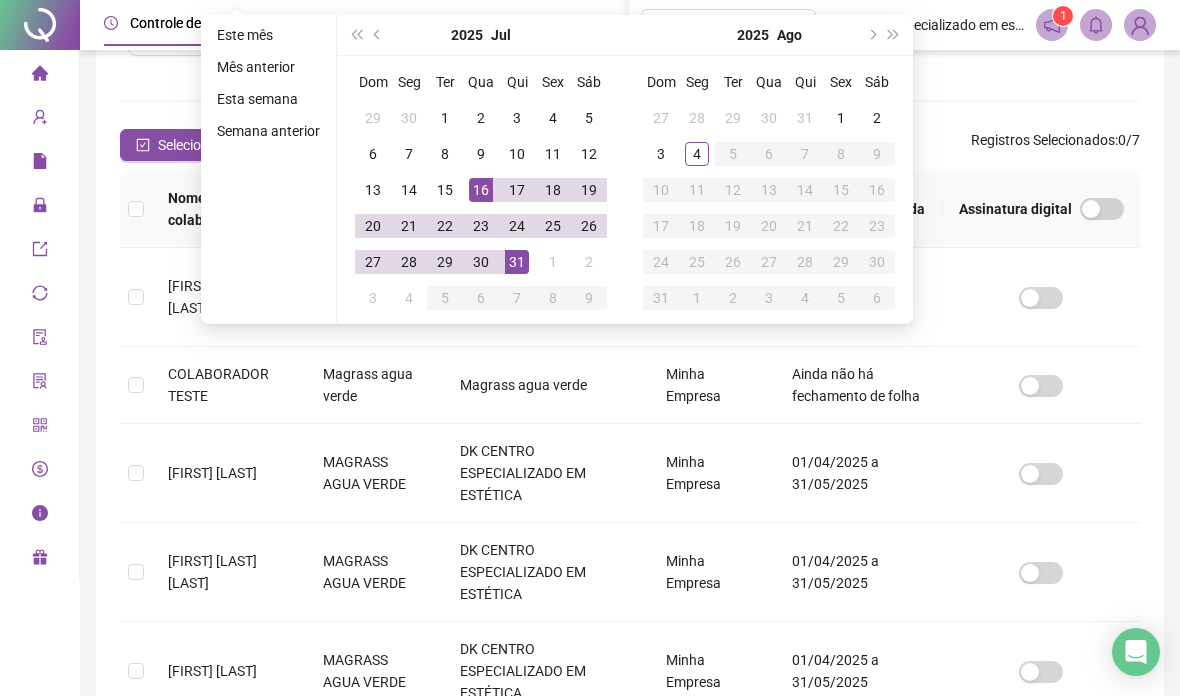 click on "16" at bounding box center [481, 190] 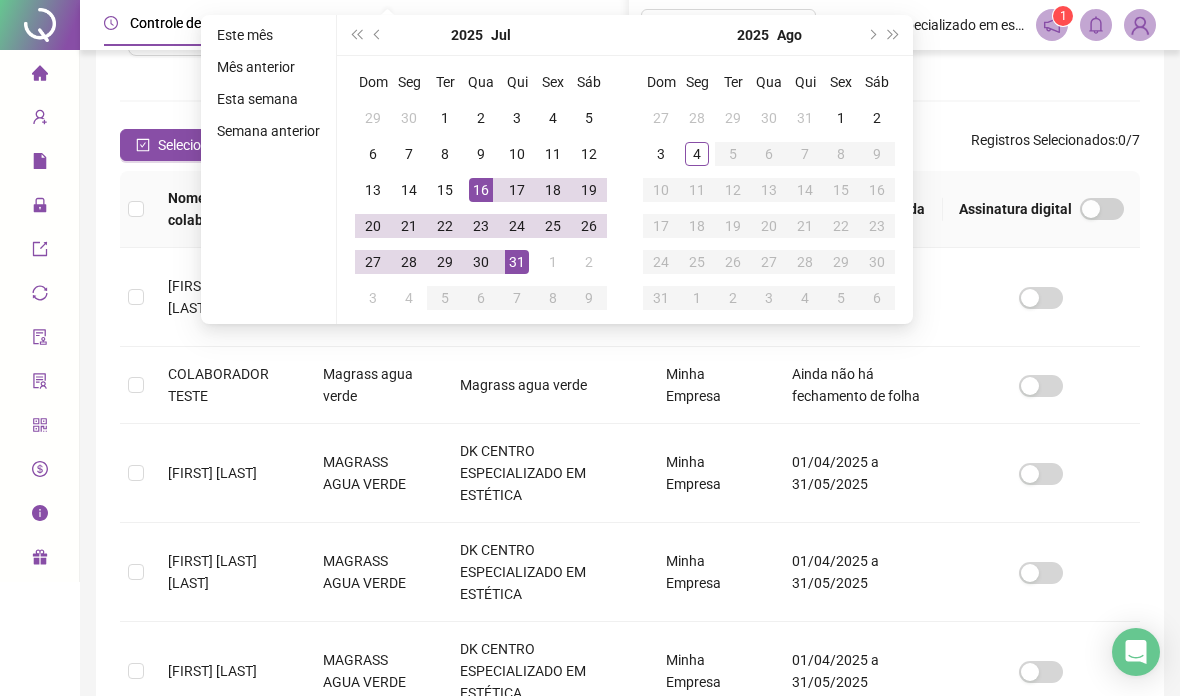 scroll, scrollTop: 89, scrollLeft: 0, axis: vertical 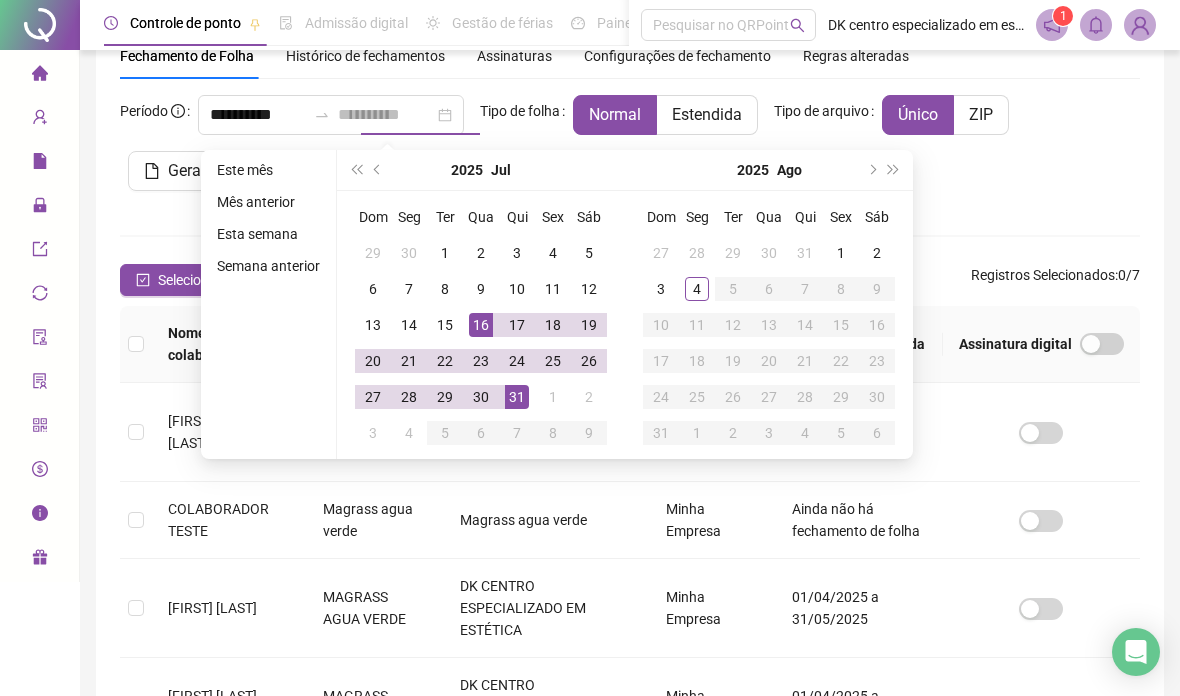 click on "31" at bounding box center (517, 397) 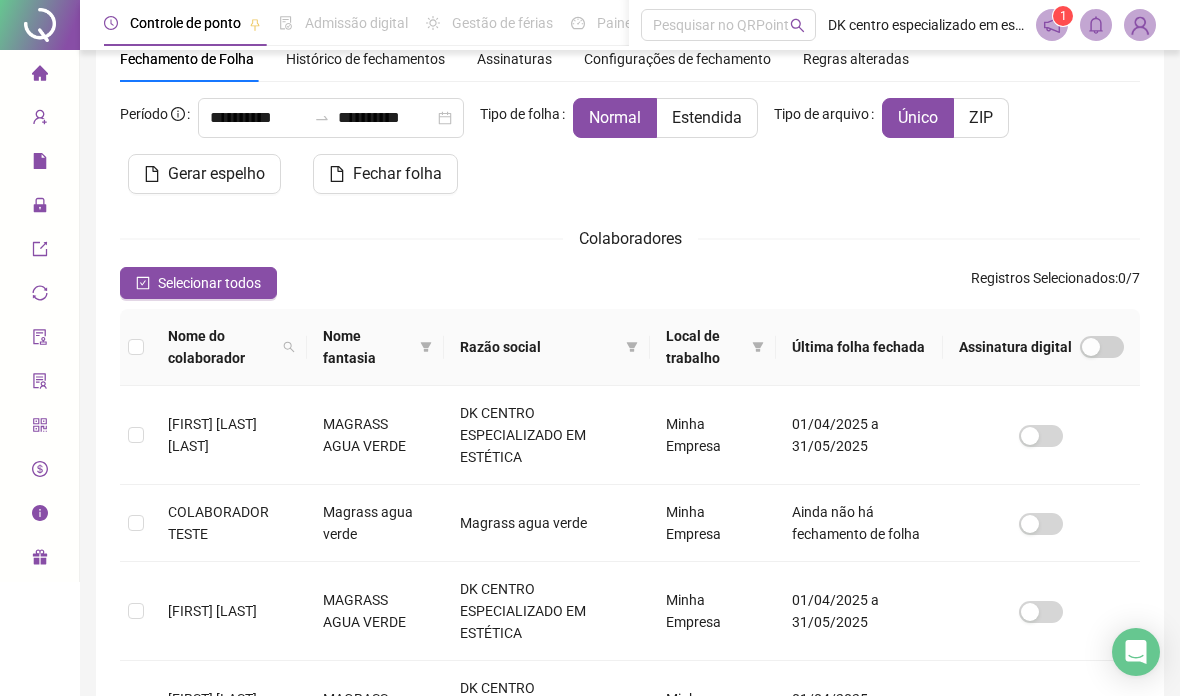 click on "Estendida" at bounding box center [707, 117] 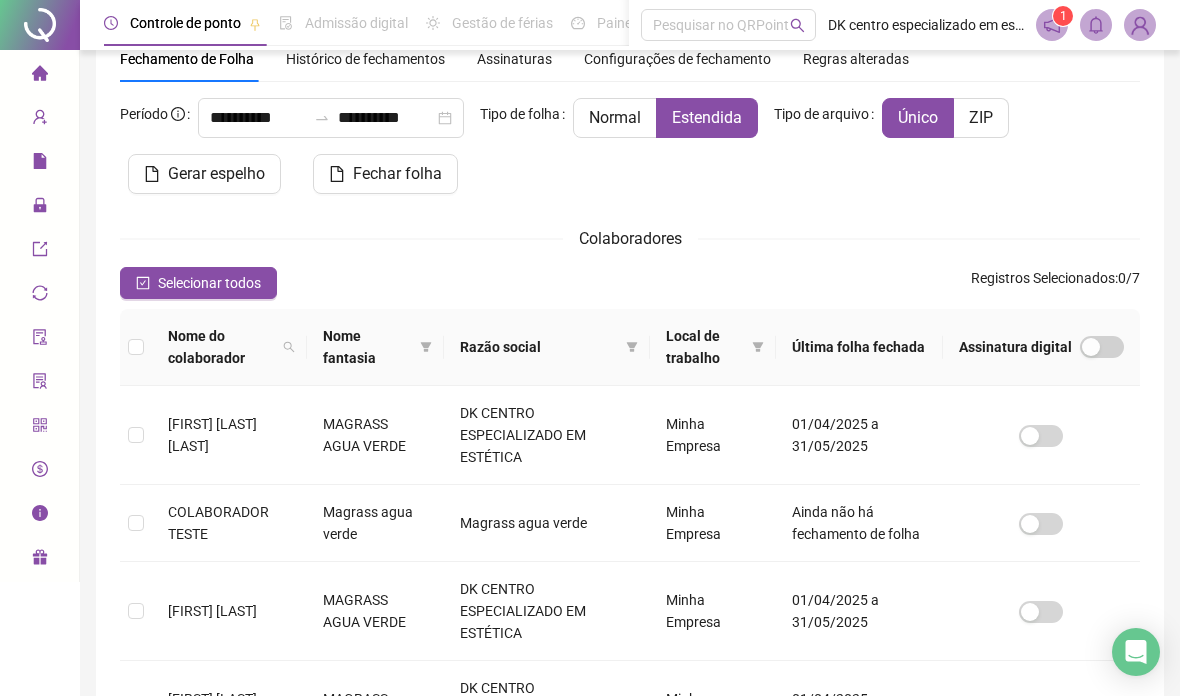 click on "ZIP" at bounding box center (981, 117) 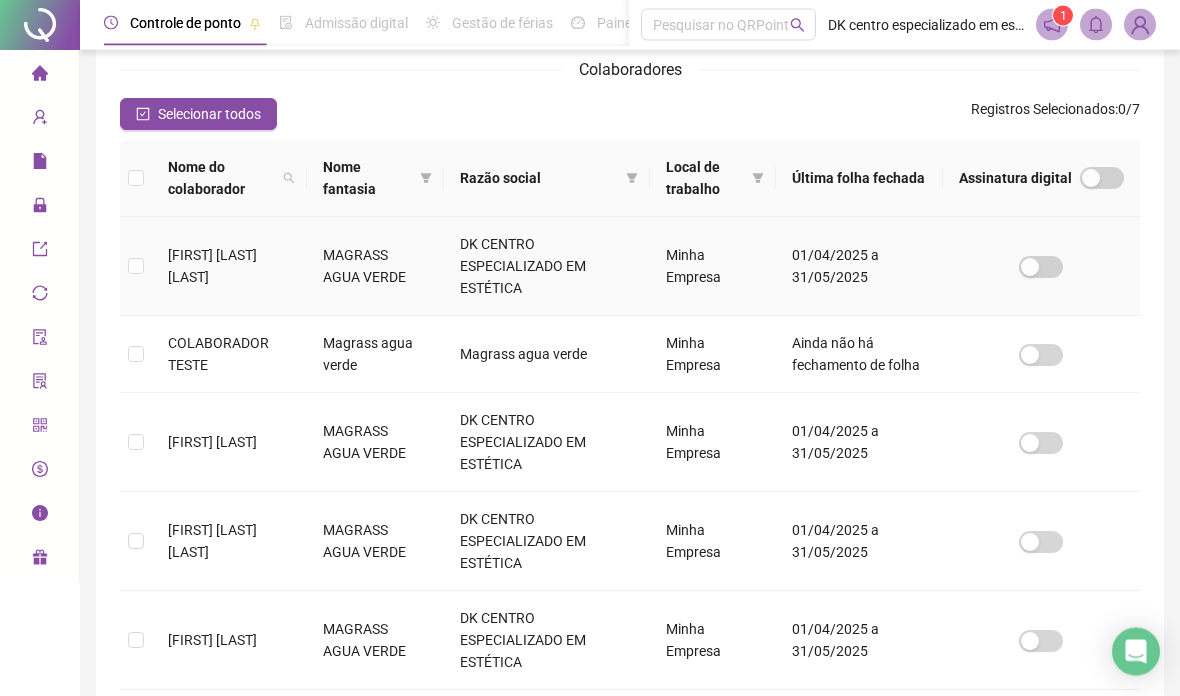 click at bounding box center (136, 267) 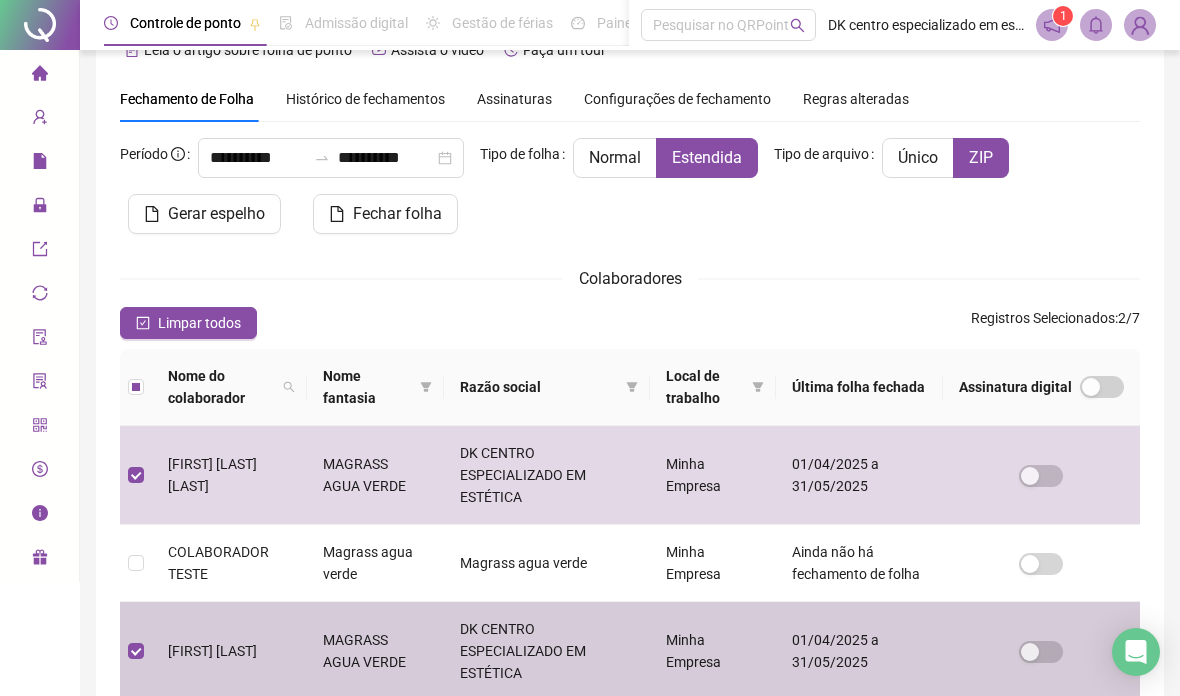 click at bounding box center [40, 340] 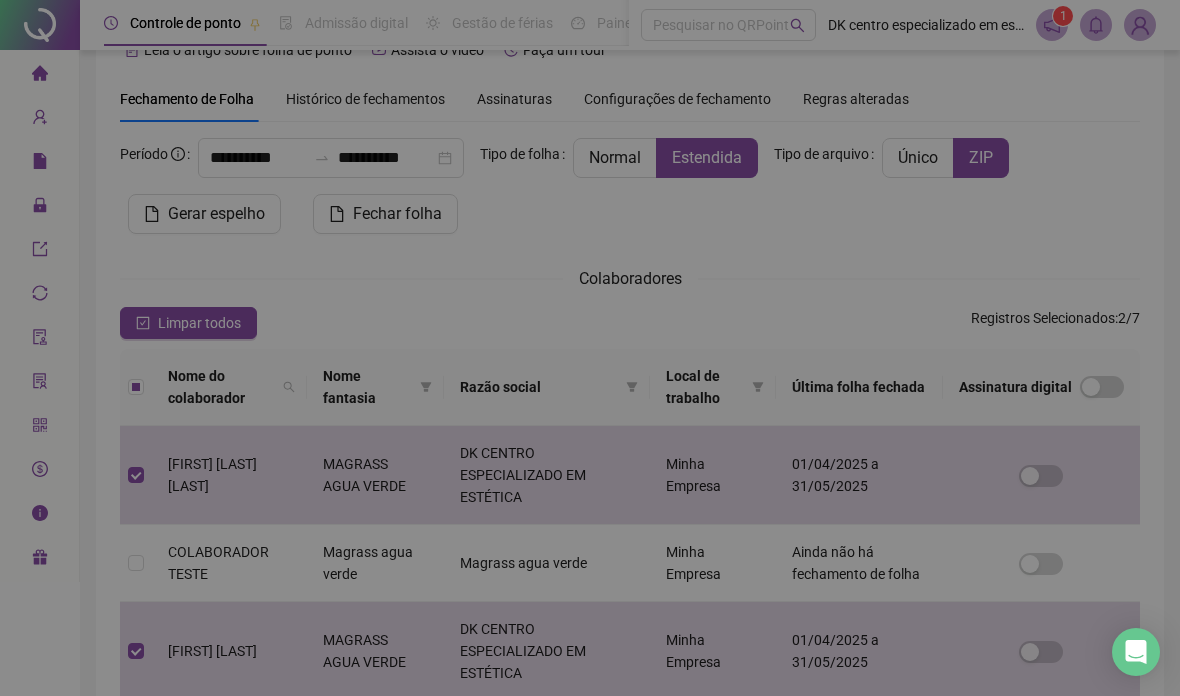 scroll, scrollTop: 126, scrollLeft: 0, axis: vertical 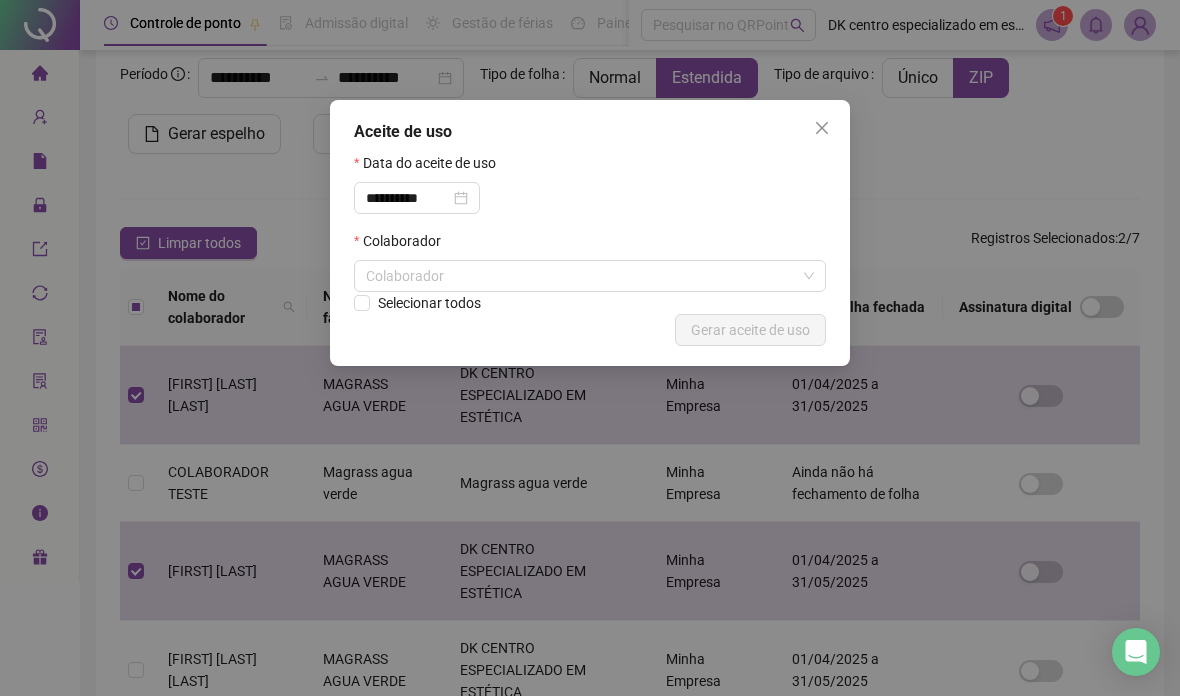 click on "**********" at bounding box center (590, 233) 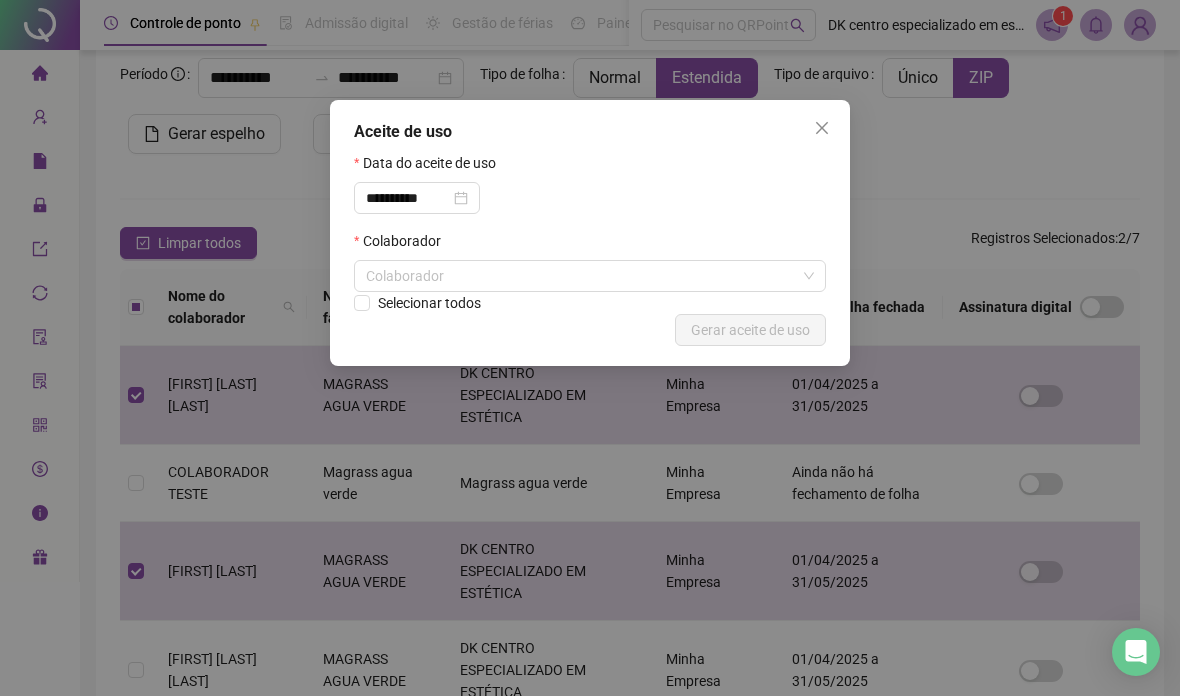 click on "Aceite de uso" at bounding box center [590, 132] 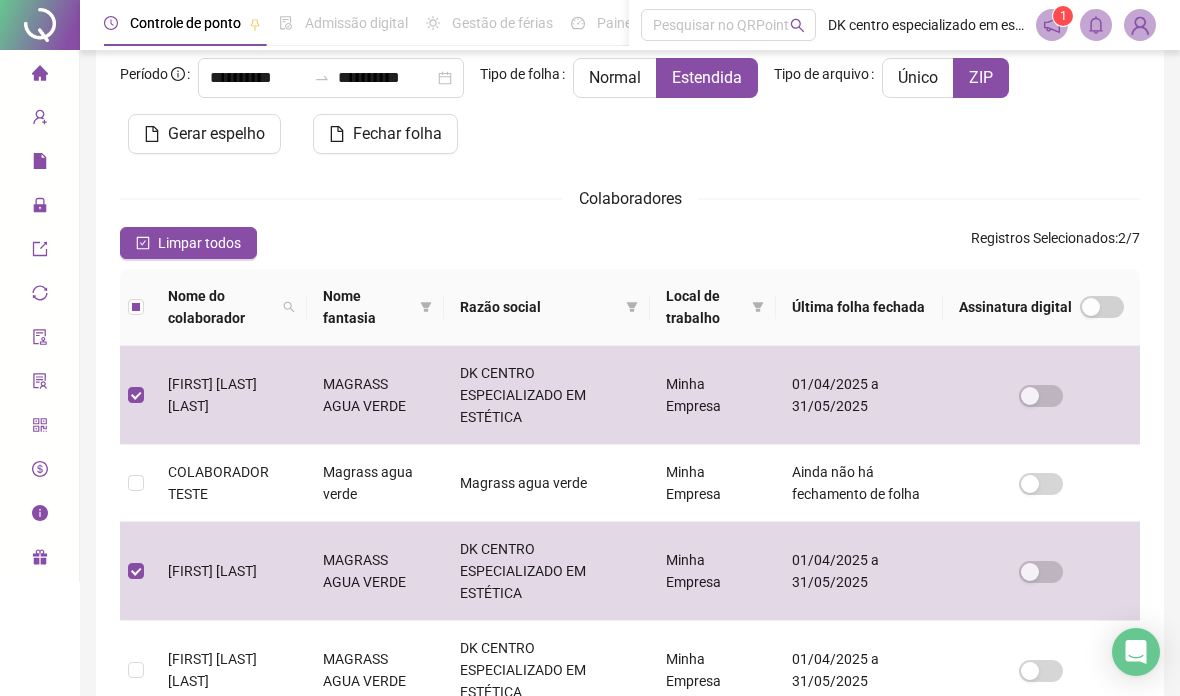 click 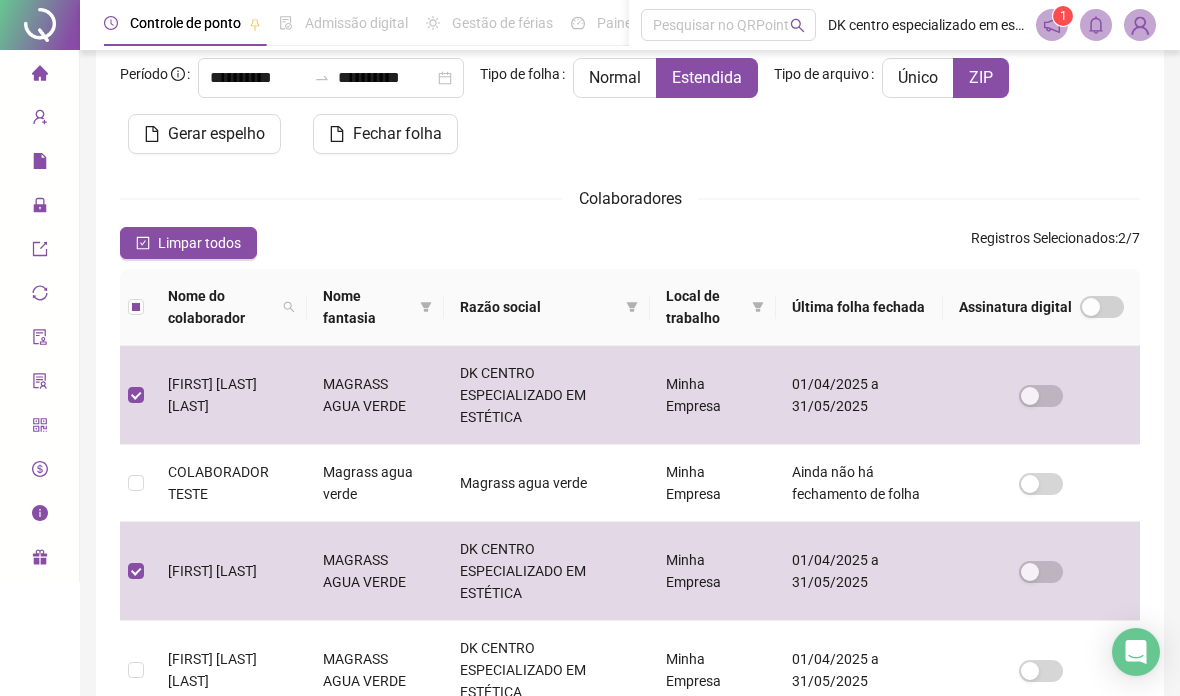 click on "Administração" at bounding box center (90, 206) 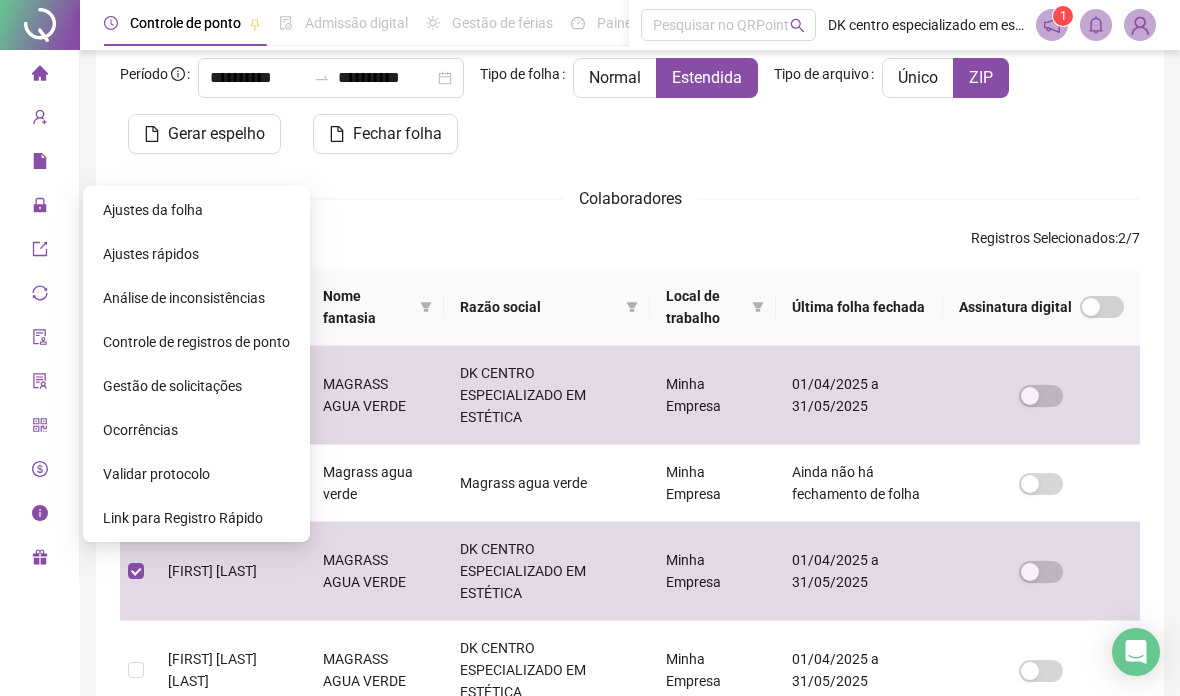 click on "Gestão de solicitações" at bounding box center [172, 386] 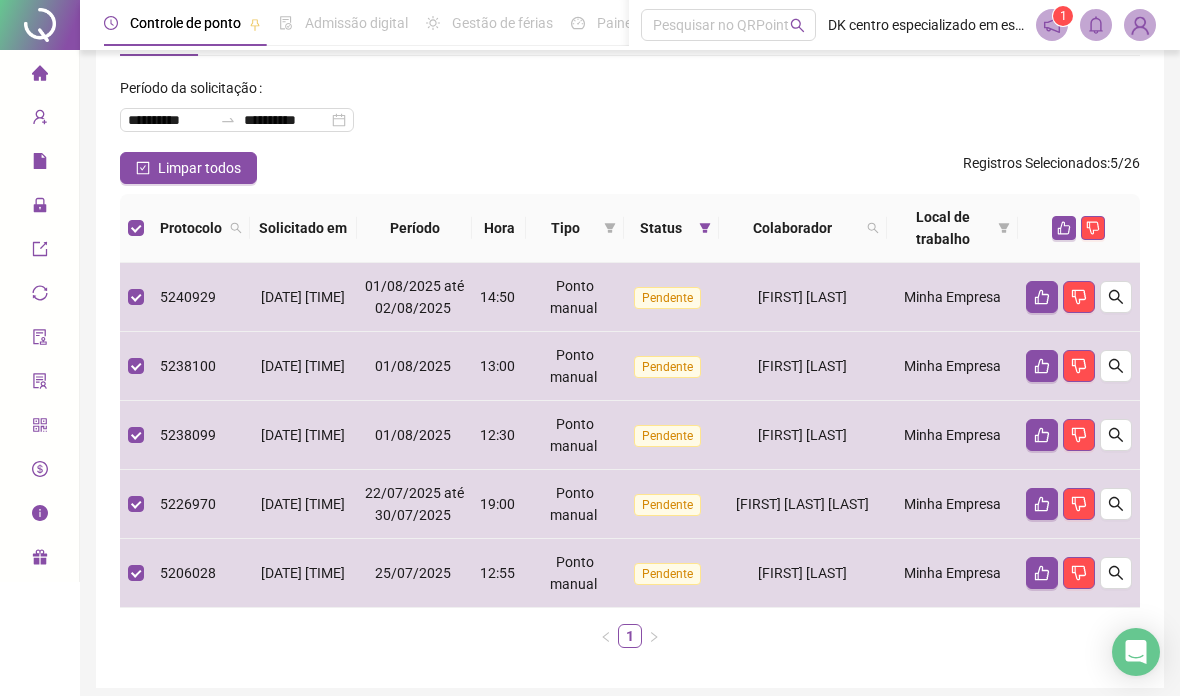 click 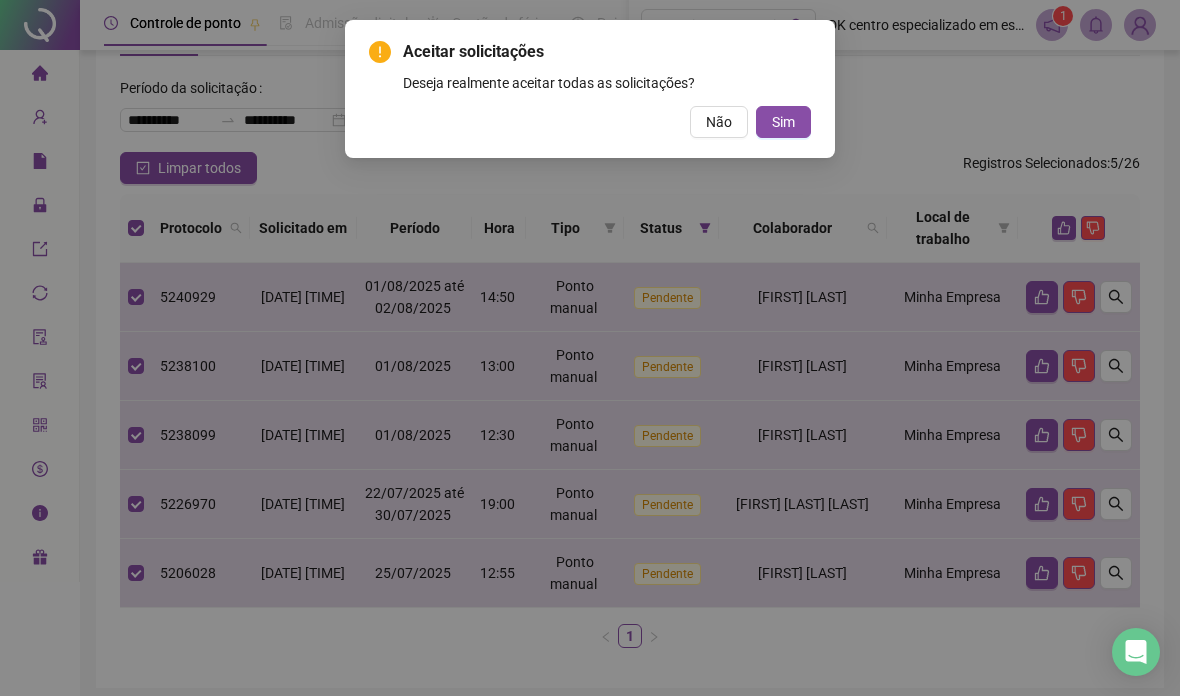 click on "Sim" at bounding box center [783, 122] 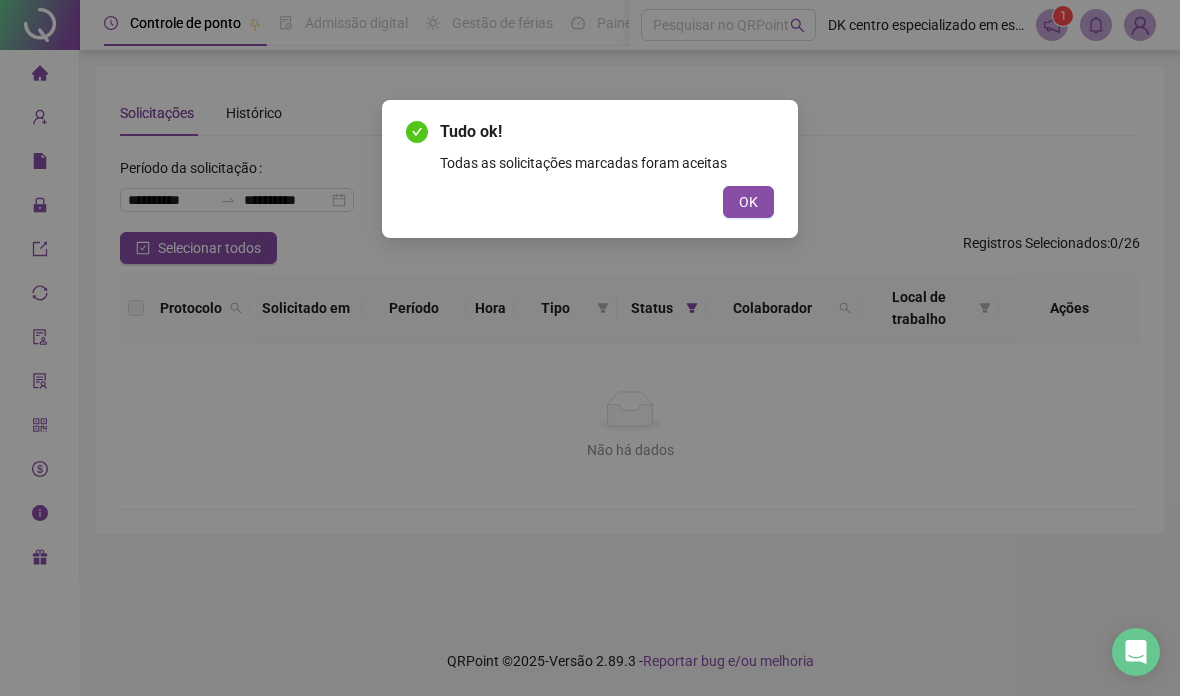 click on "Tudo ok! Todas as solicitações marcadas foram aceitas OK" at bounding box center [590, 169] 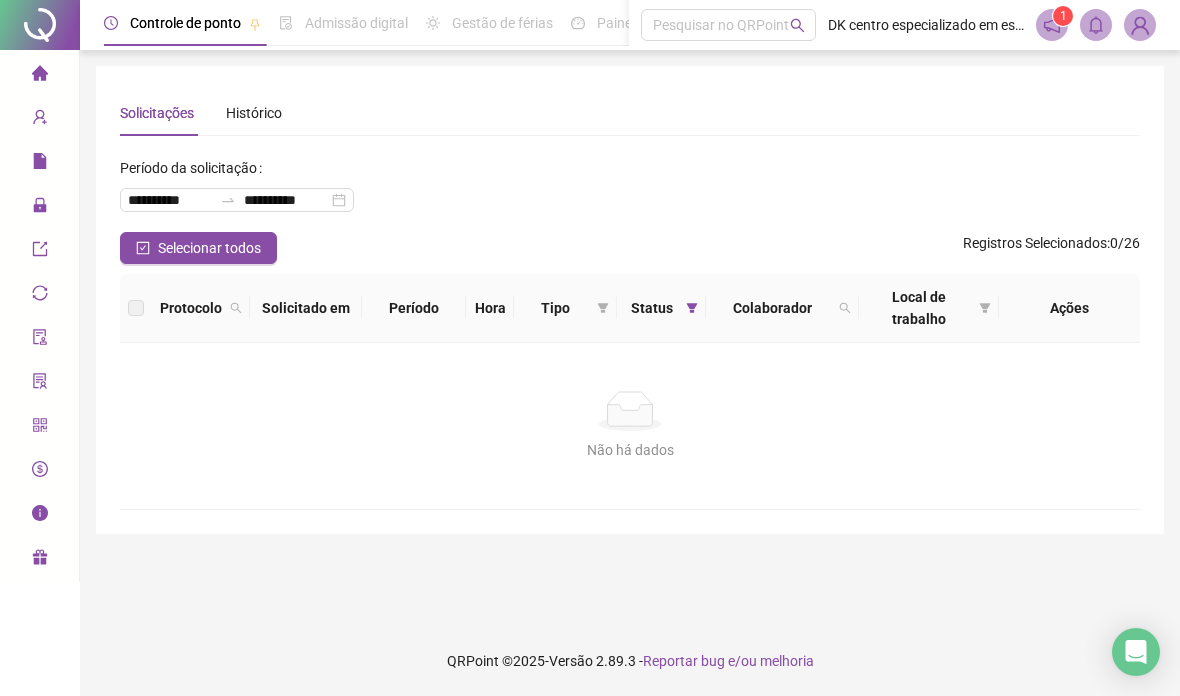 click 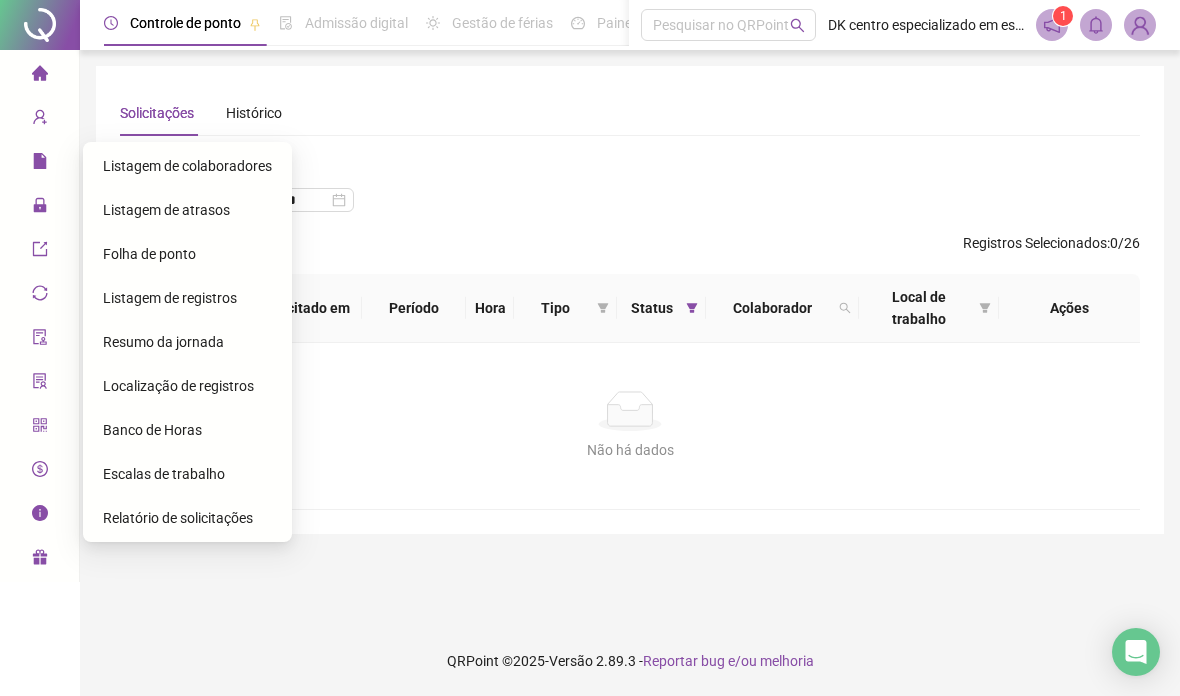 click on "Folha de ponto" at bounding box center [187, 254] 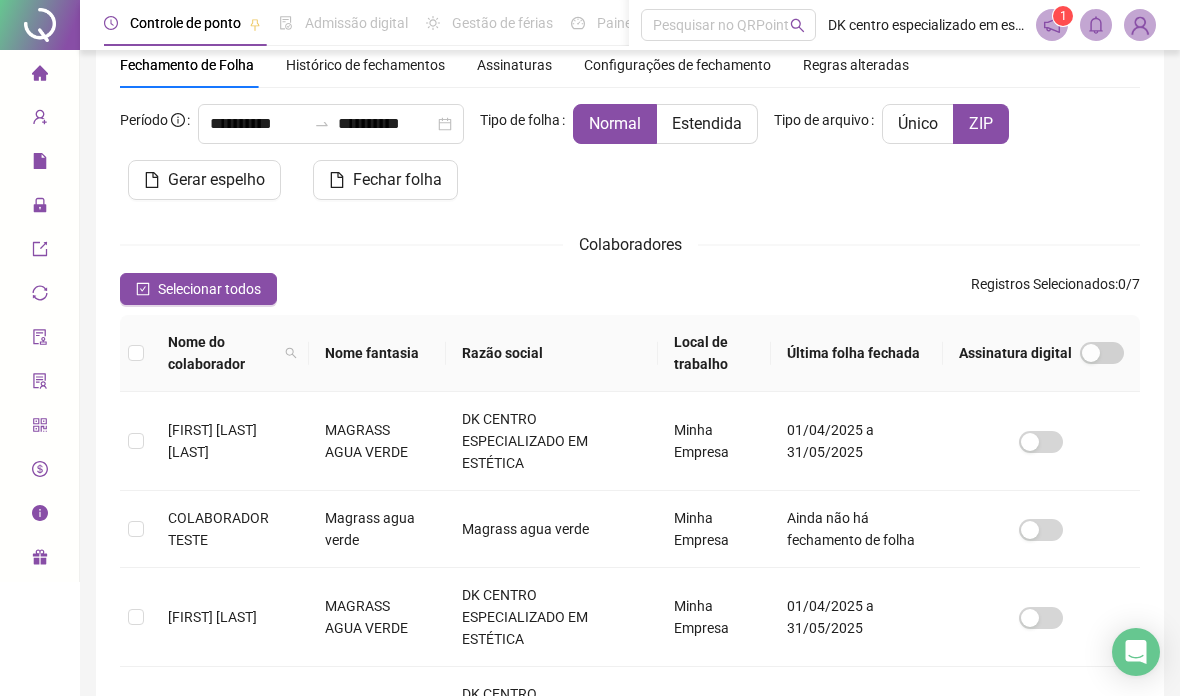 scroll, scrollTop: 86, scrollLeft: 0, axis: vertical 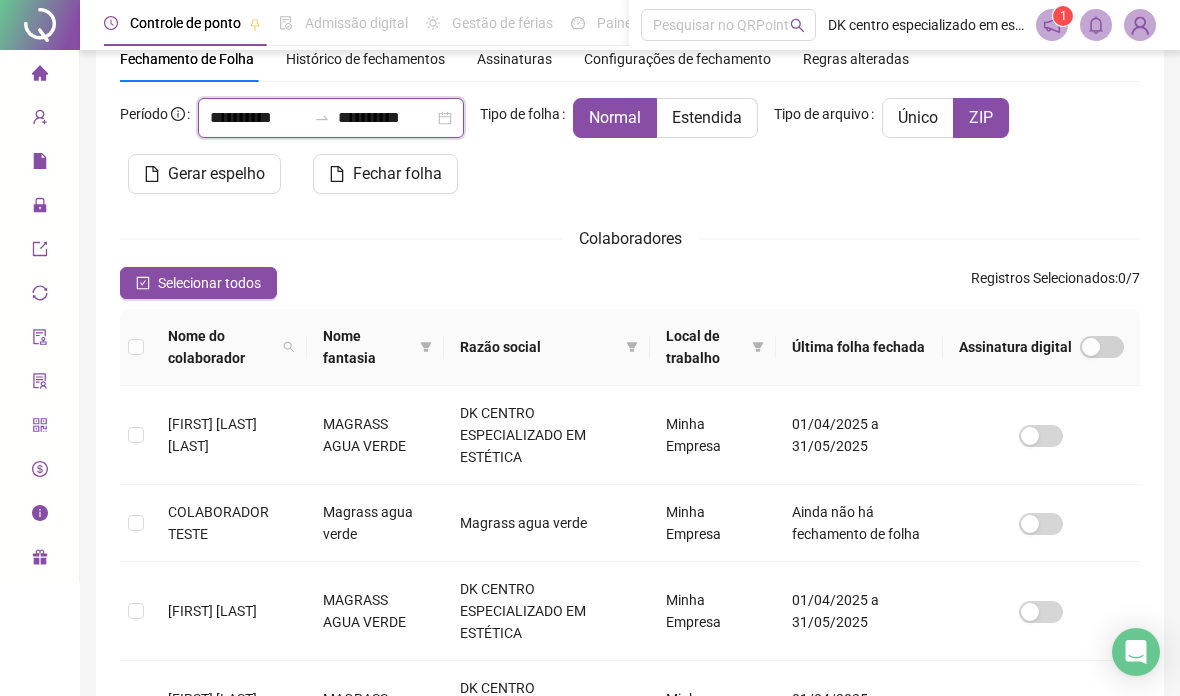 click on "**********" at bounding box center [258, 118] 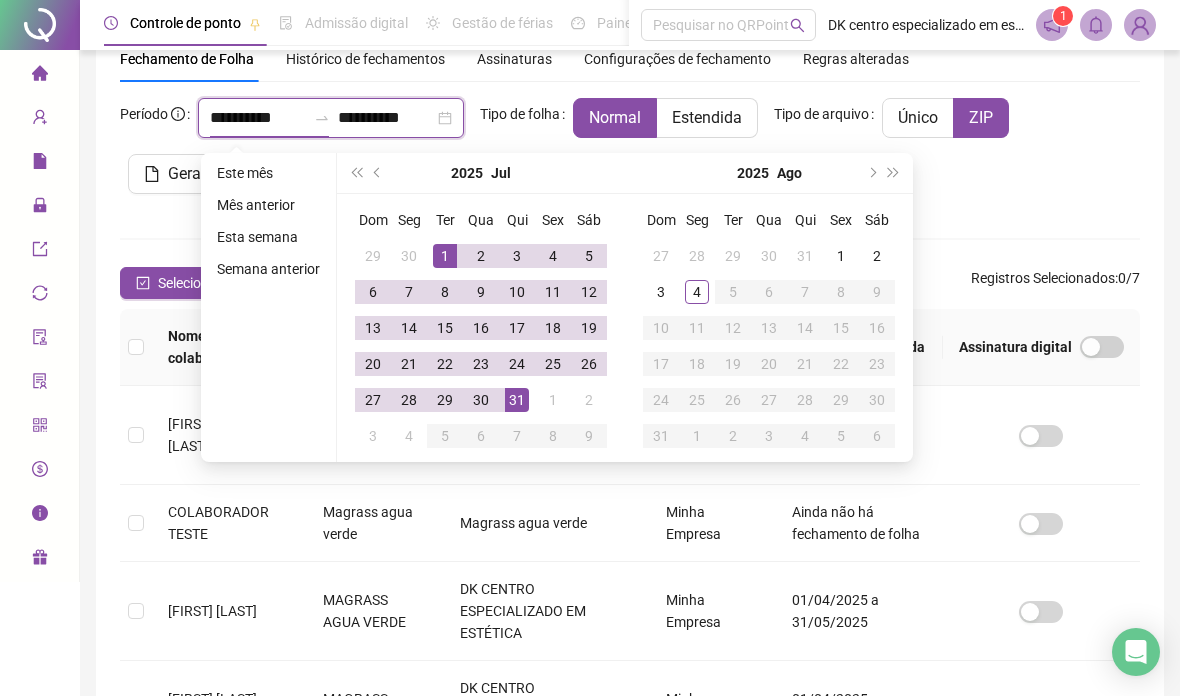 type on "**********" 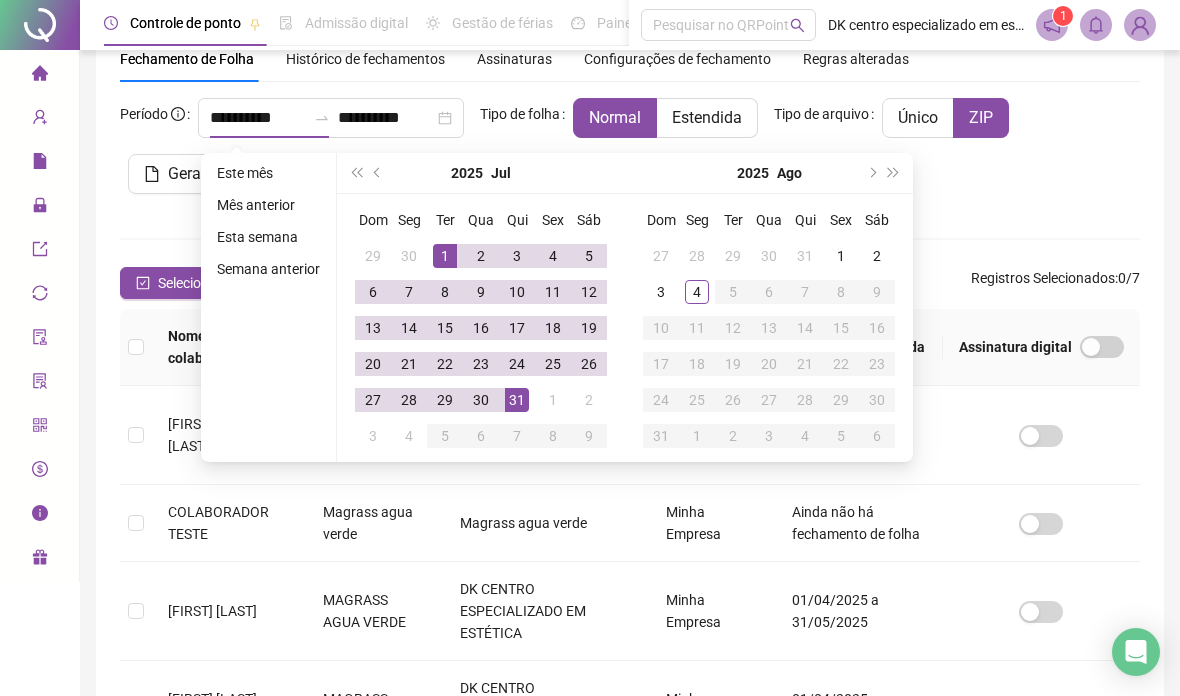click on "16" at bounding box center [481, 328] 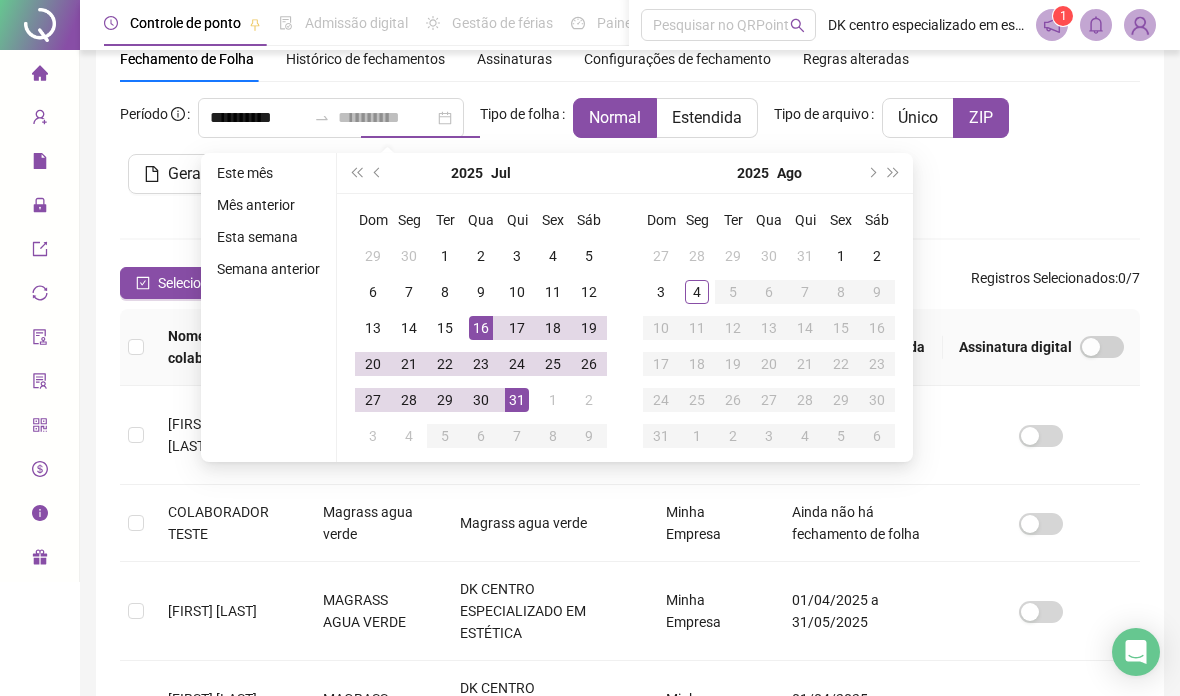 click on "31" at bounding box center [517, 400] 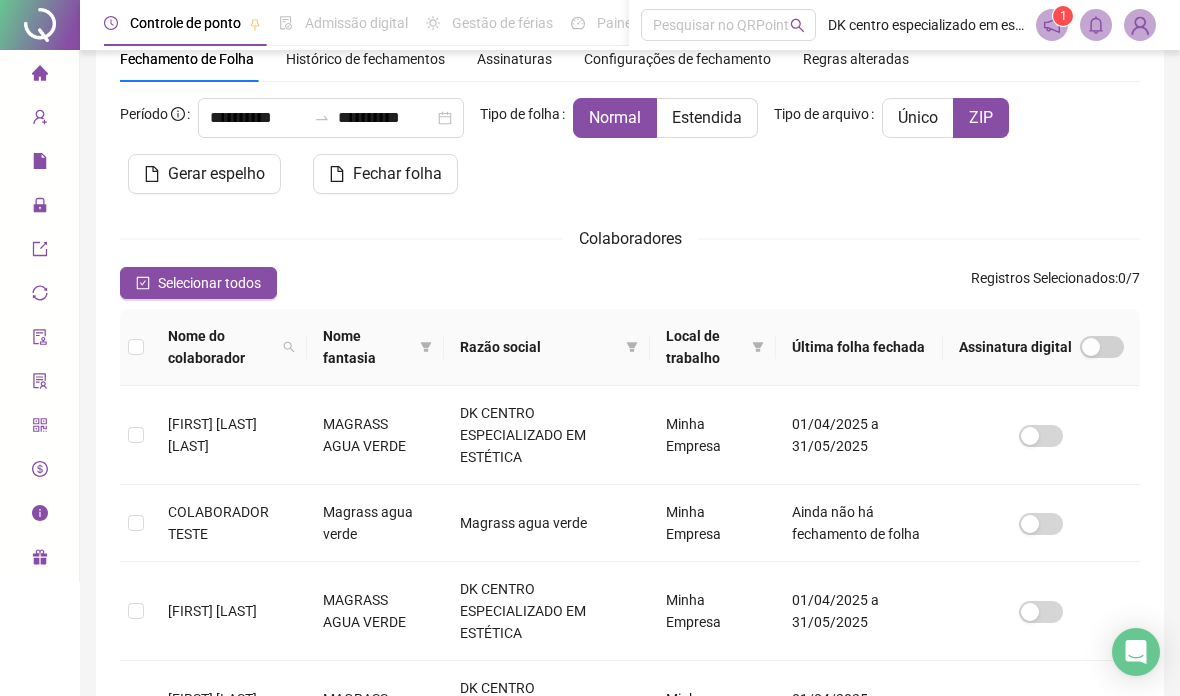 click on "Estendida" at bounding box center [707, 118] 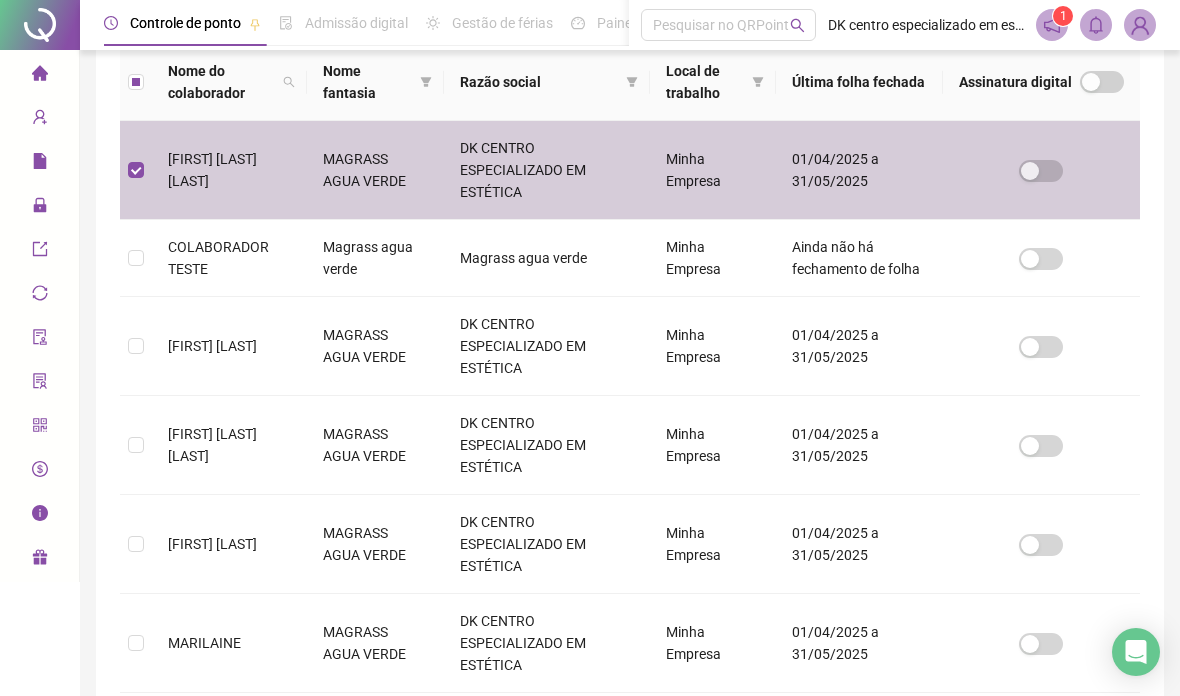 scroll, scrollTop: 358, scrollLeft: 0, axis: vertical 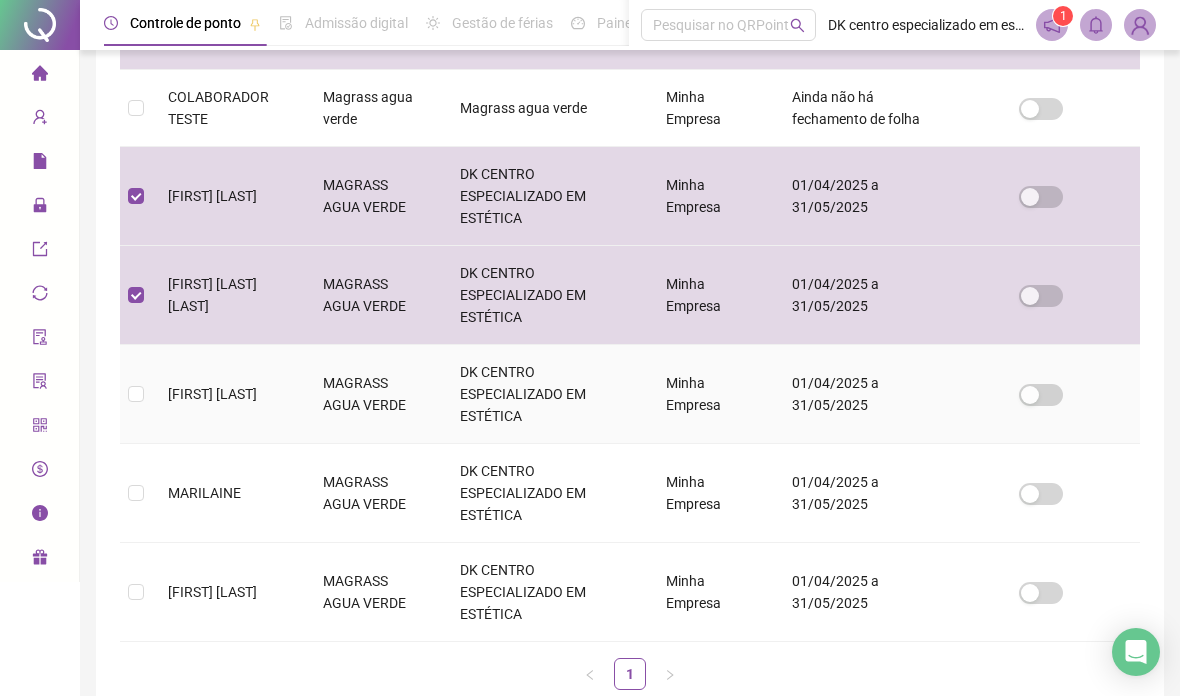 click at bounding box center (136, 394) 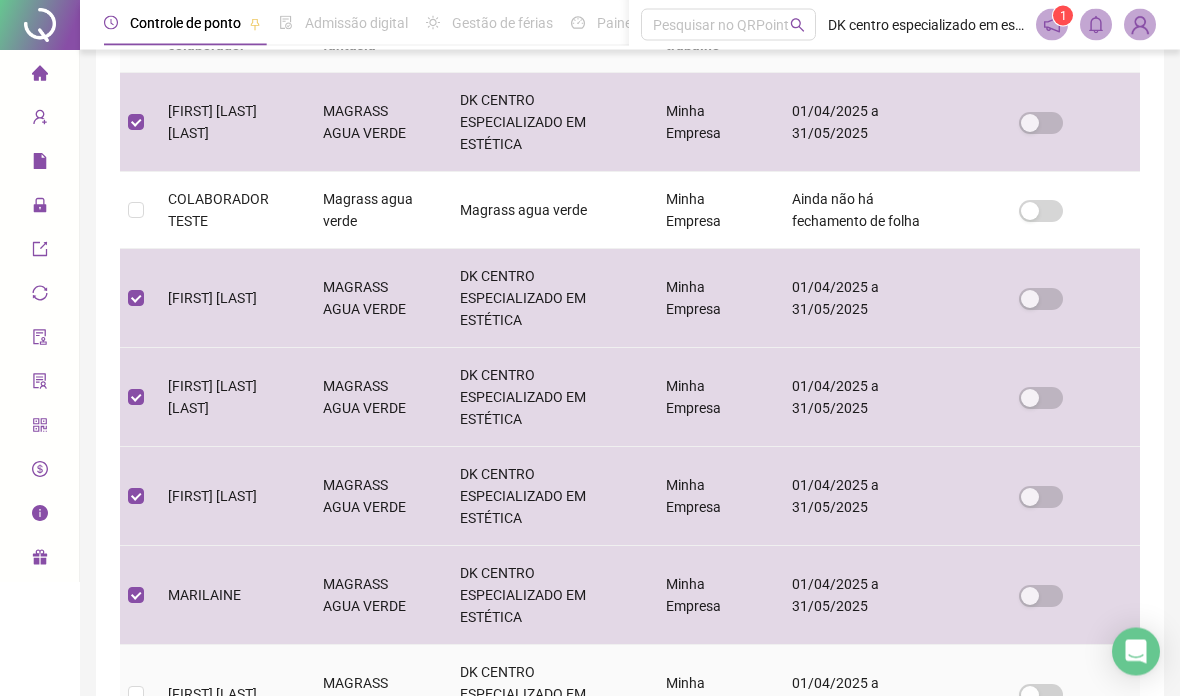 click at bounding box center (136, 695) 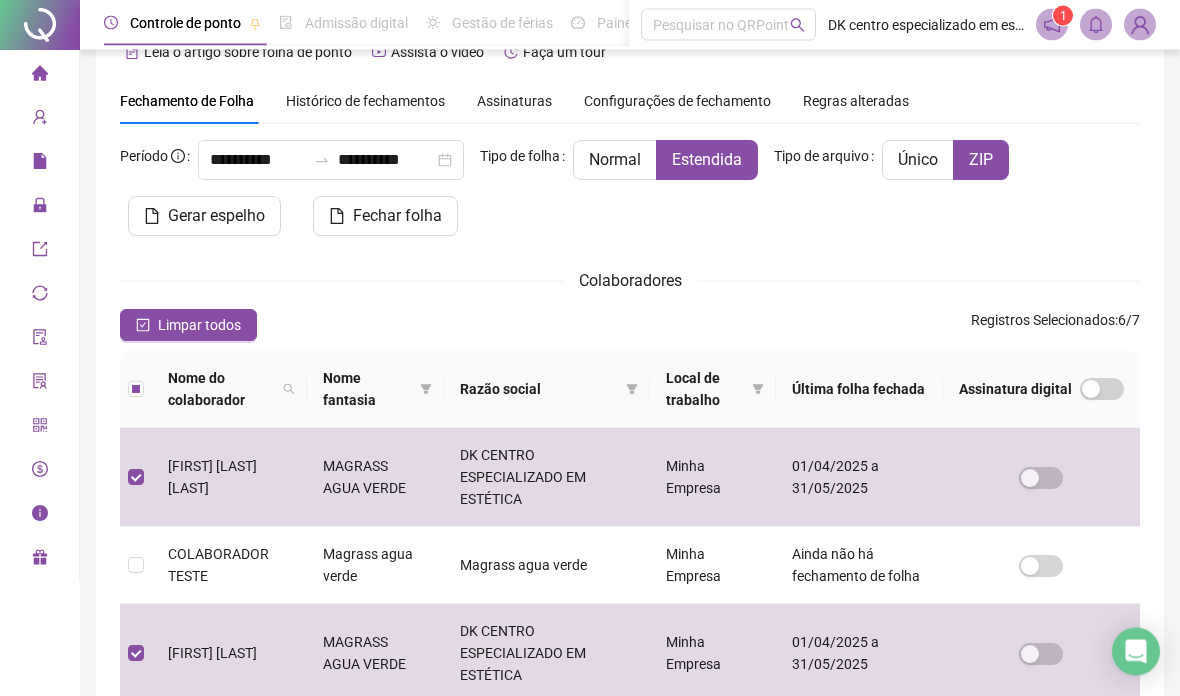 scroll, scrollTop: 0, scrollLeft: 0, axis: both 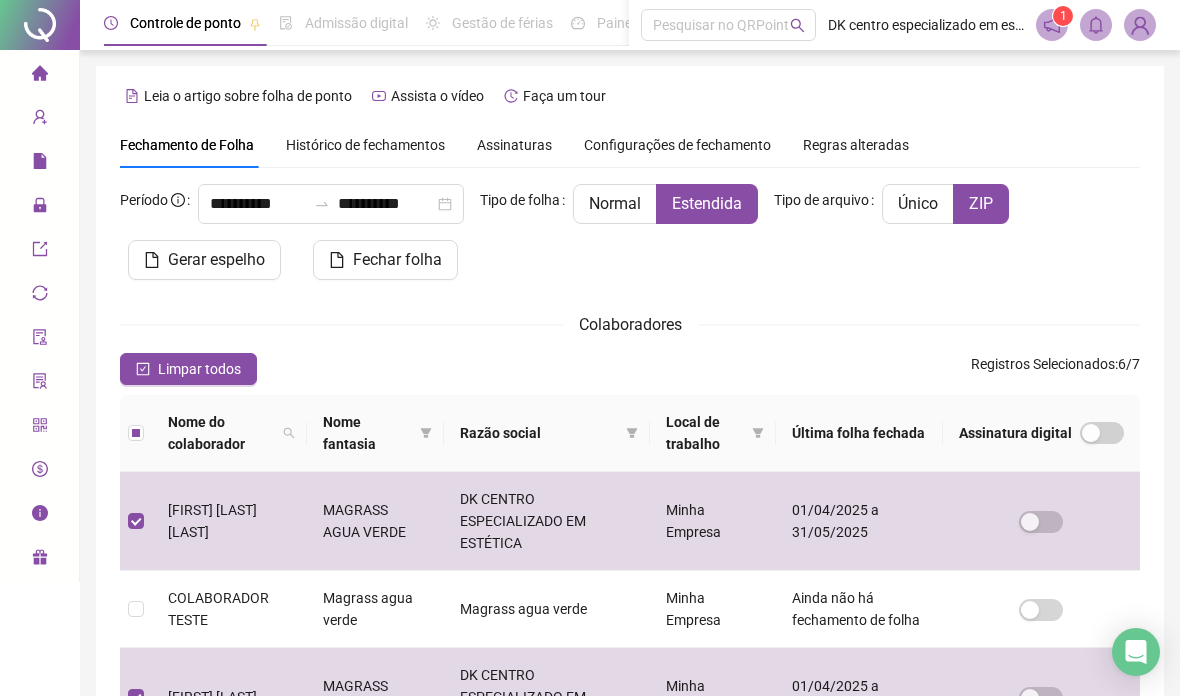 click on "Gerar espelho" at bounding box center [216, 260] 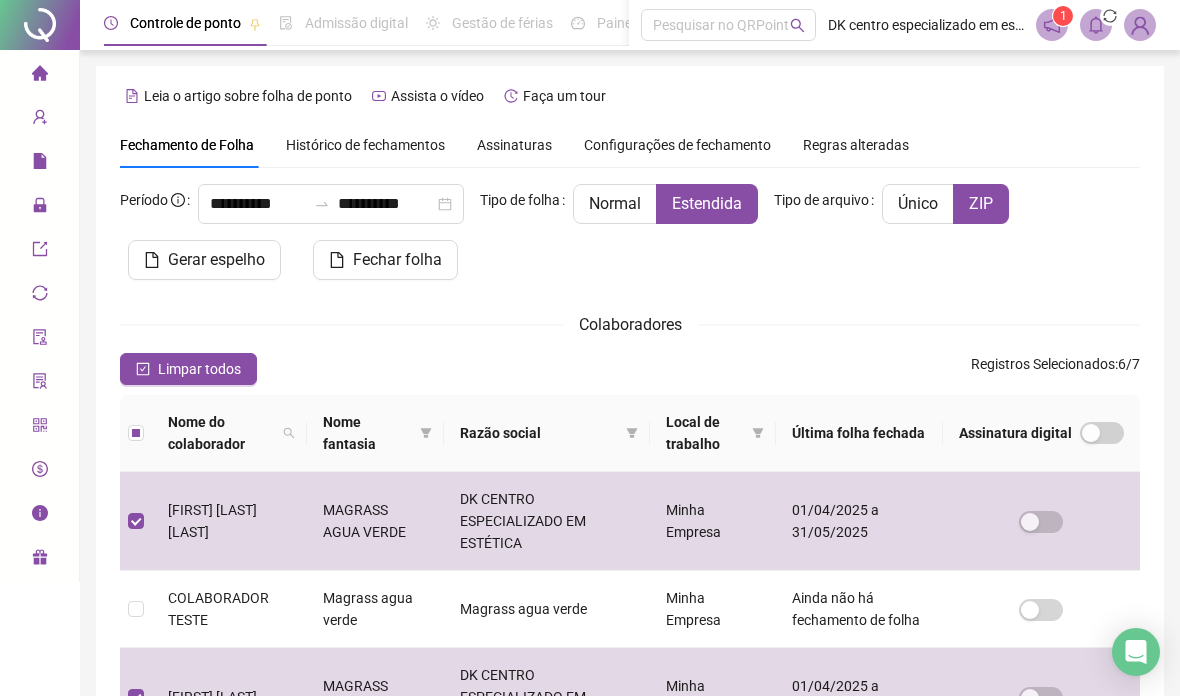 scroll, scrollTop: 86, scrollLeft: 0, axis: vertical 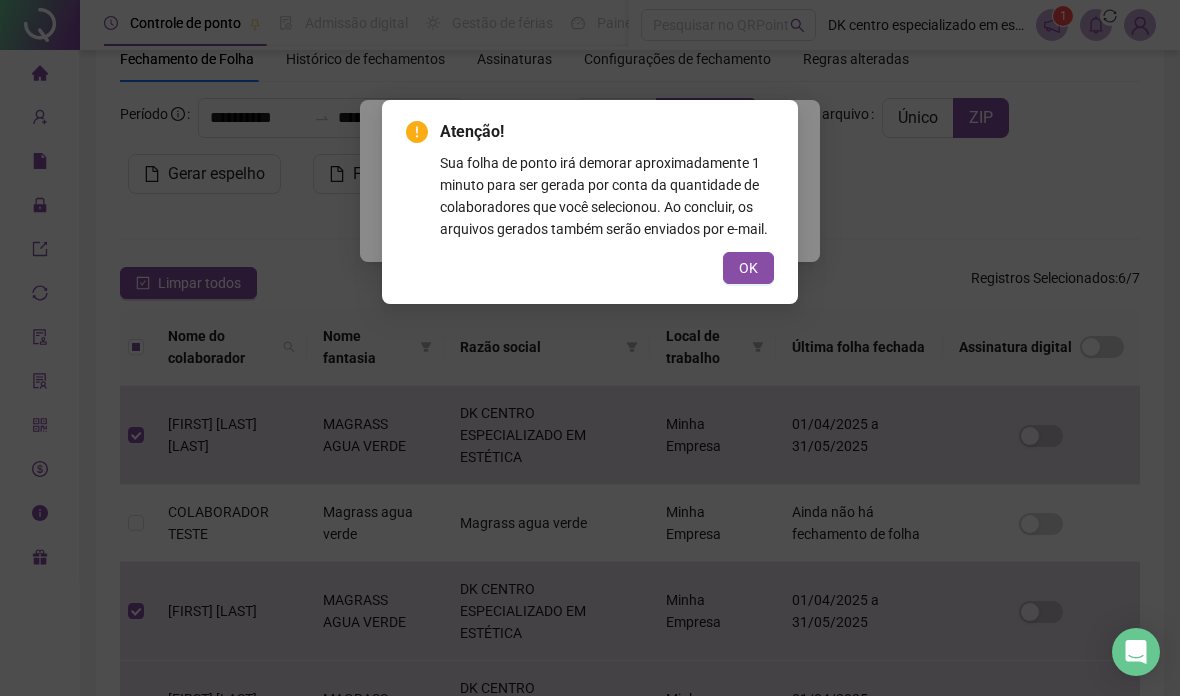 click on "OK" at bounding box center (748, 268) 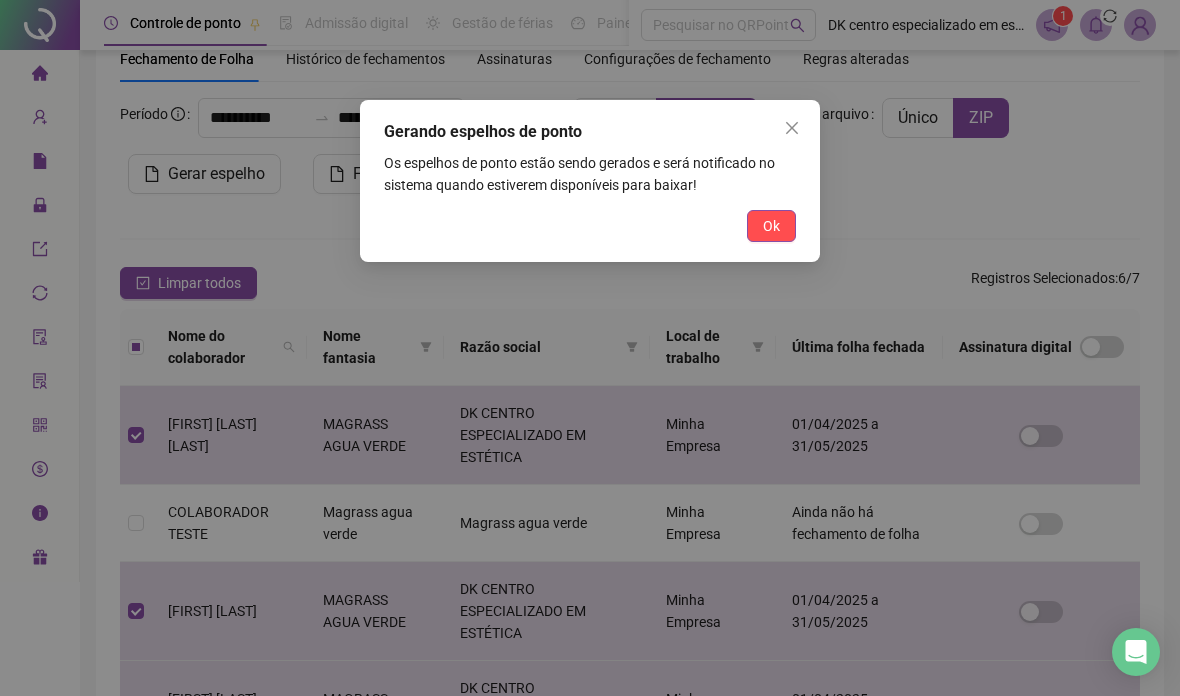 click on "Ok" at bounding box center [771, 226] 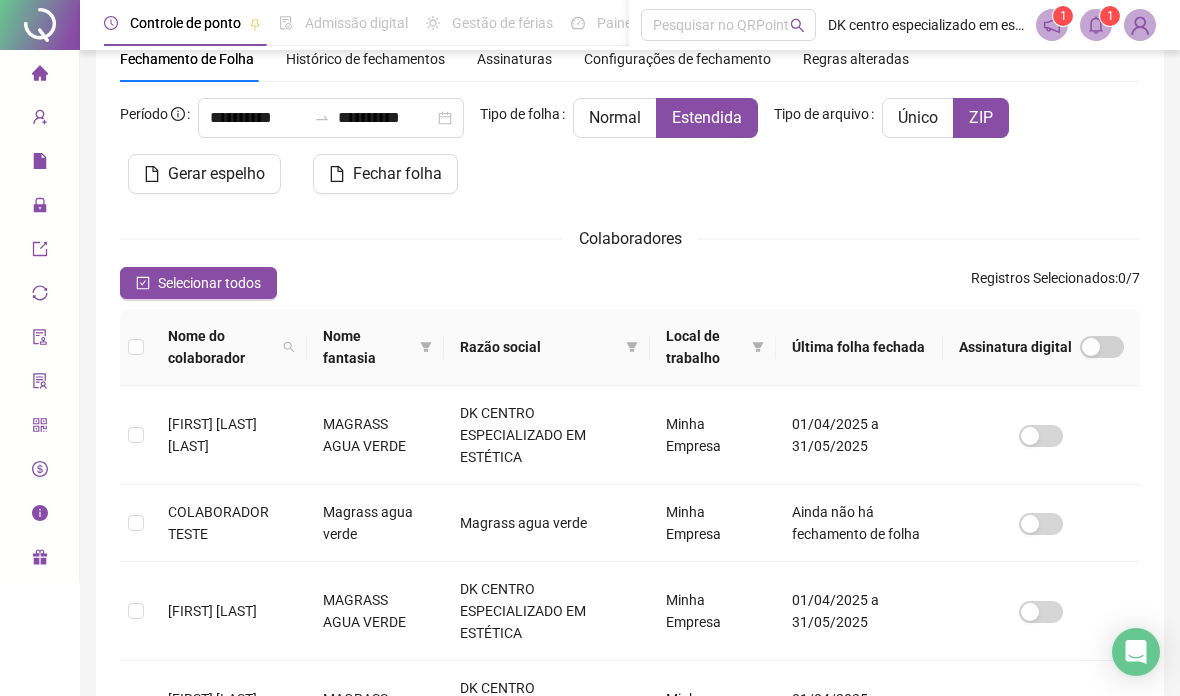 click at bounding box center [1096, 25] 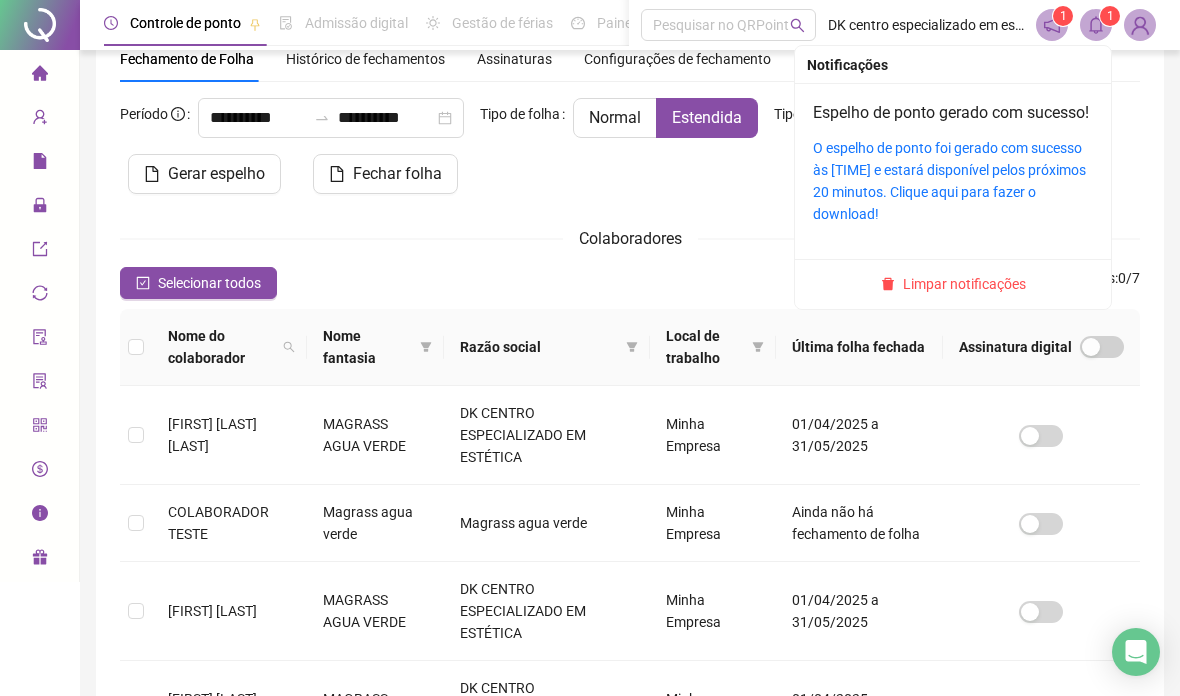 click on "O espelho de ponto foi gerado com sucesso às [TIME] e estará disponível pelos próximos 20 minutos.
Clique aqui para fazer o download!" at bounding box center [949, 181] 